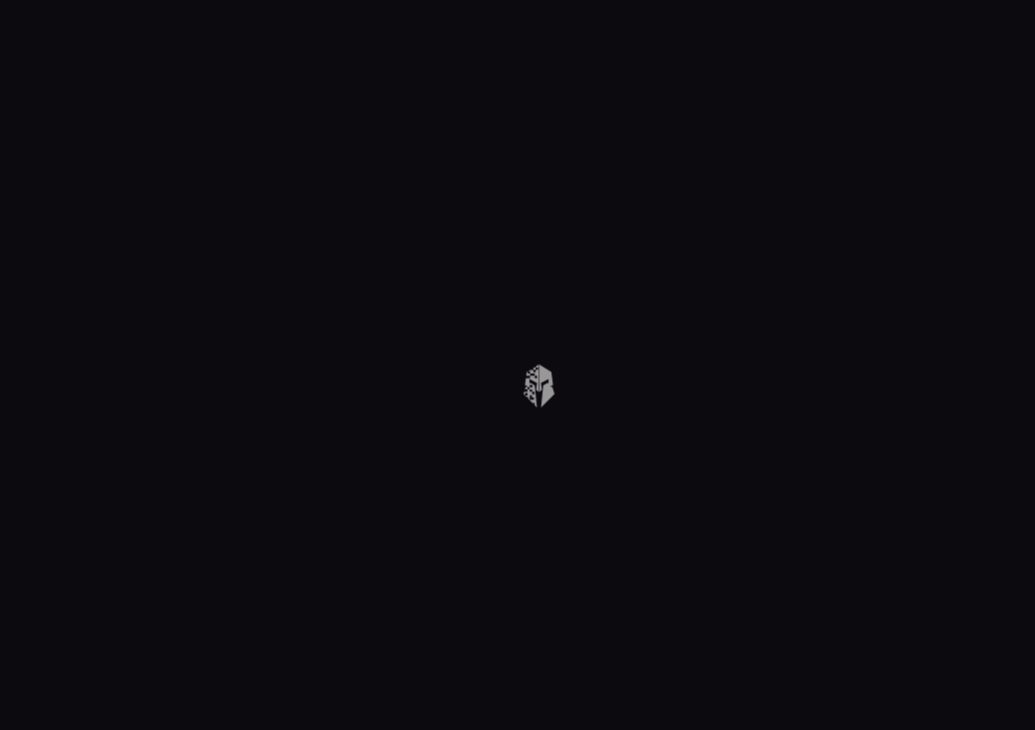 scroll, scrollTop: 0, scrollLeft: 0, axis: both 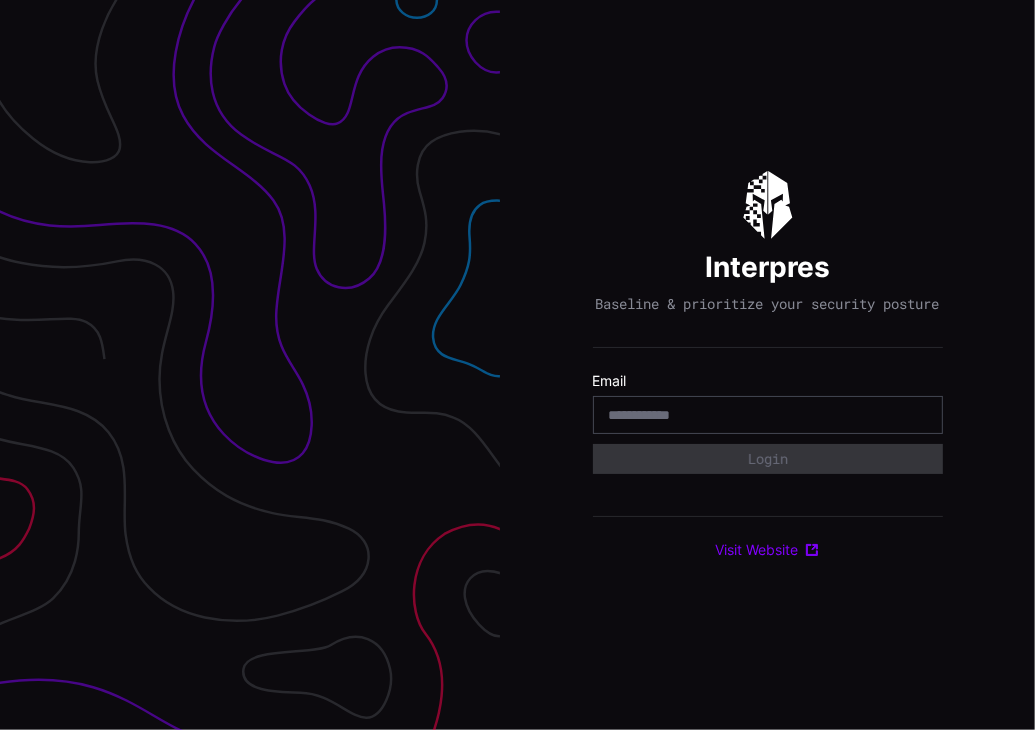type on "*" 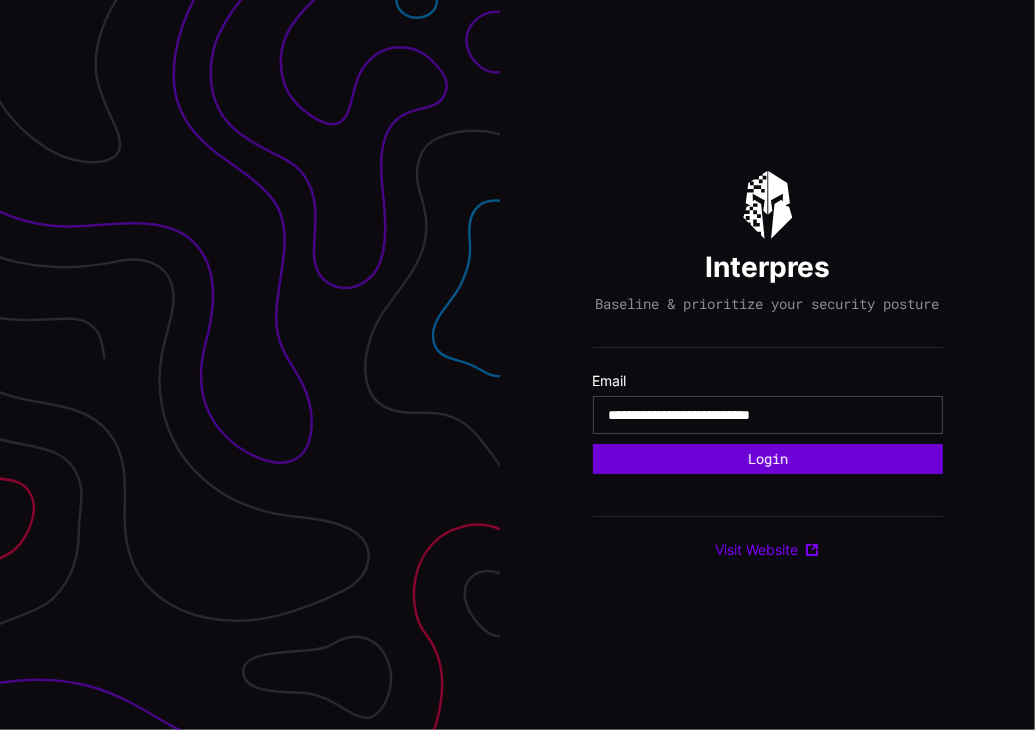 click on "Login" at bounding box center (768, 459) 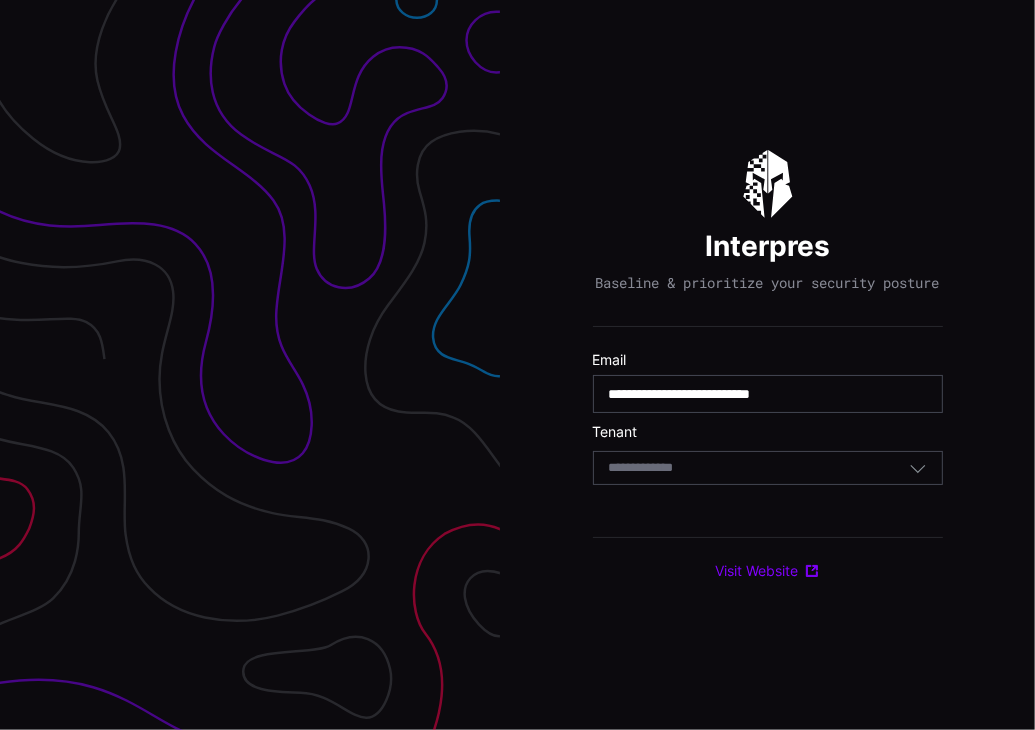 click on "Select Tenant" at bounding box center (759, 468) 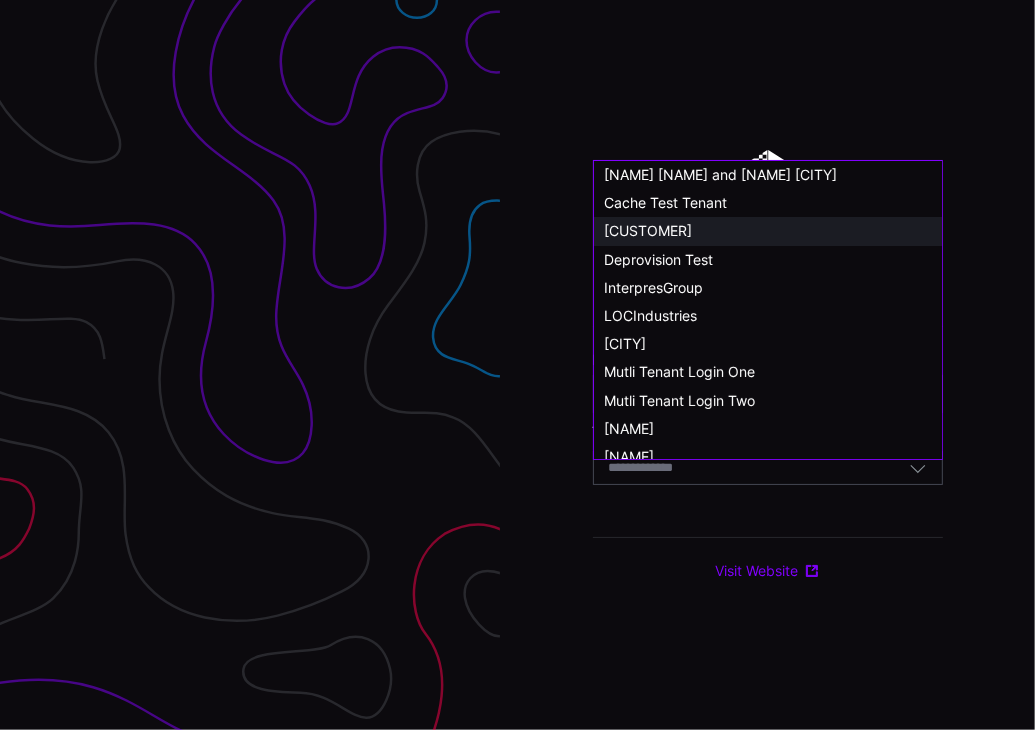 click on "Customer1" at bounding box center (648, 230) 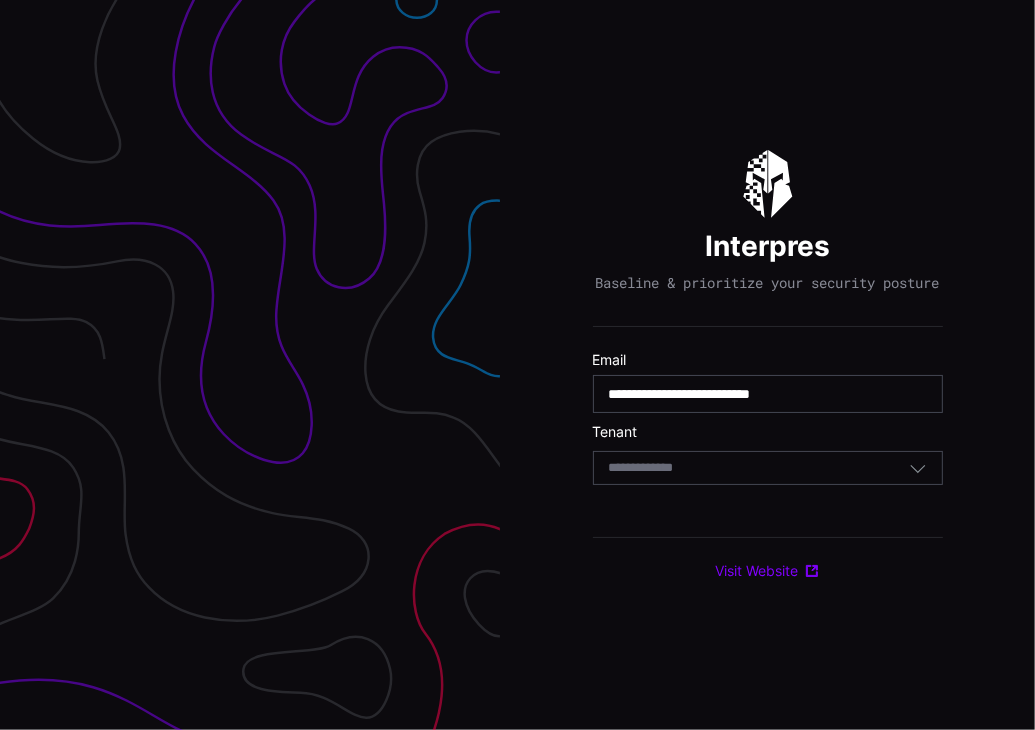 type 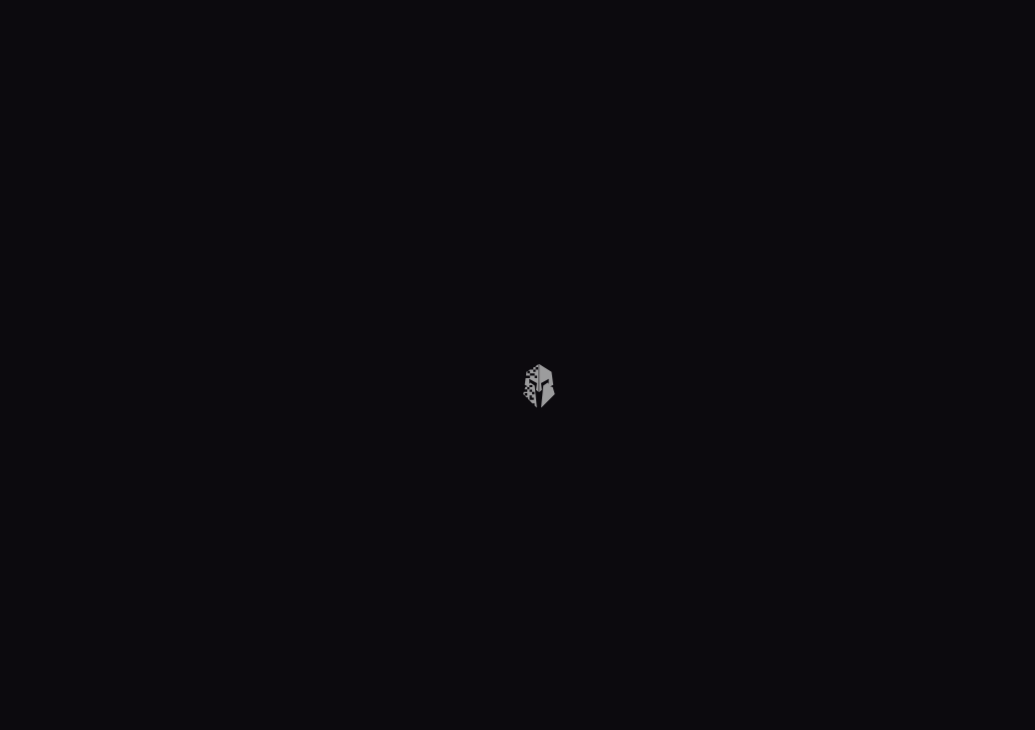 scroll, scrollTop: 0, scrollLeft: 0, axis: both 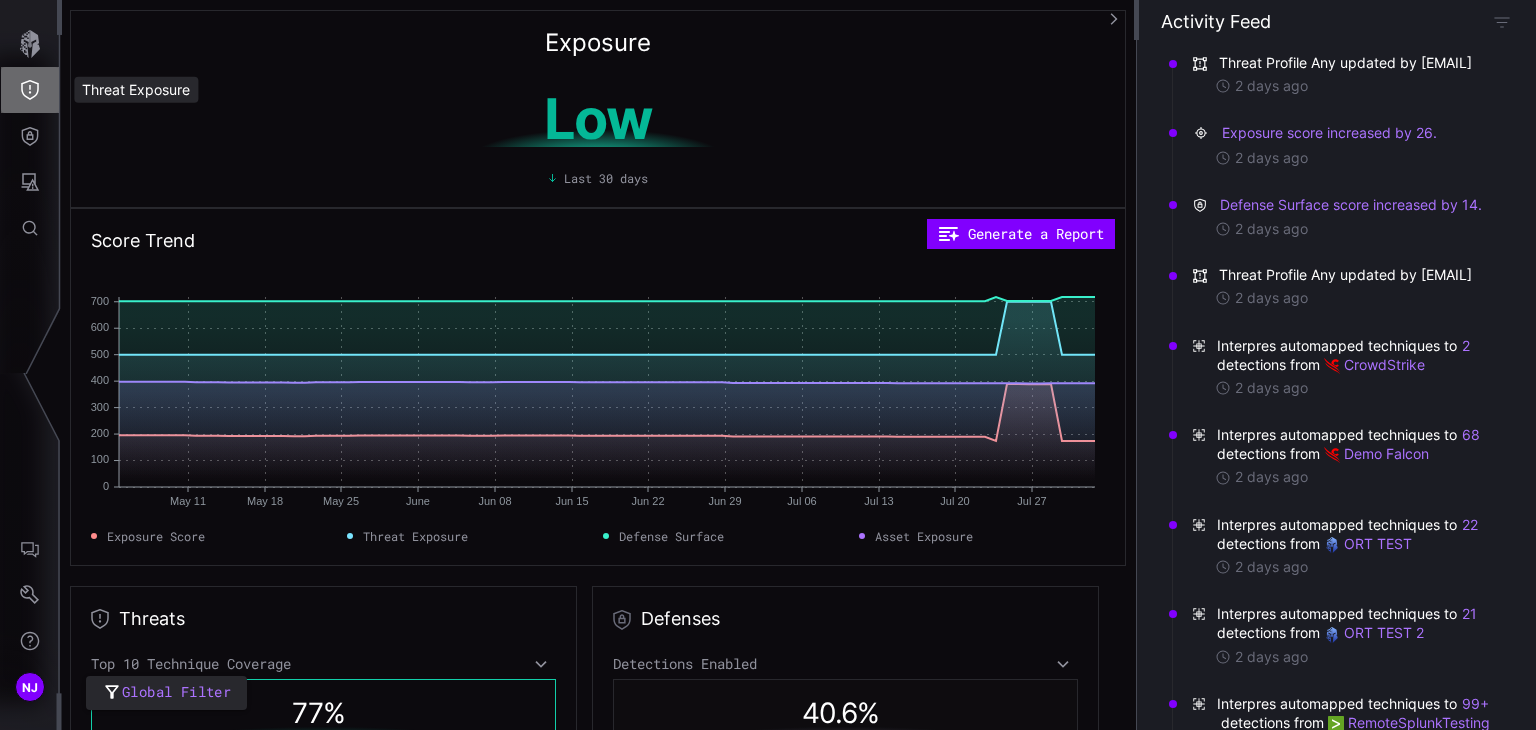 click 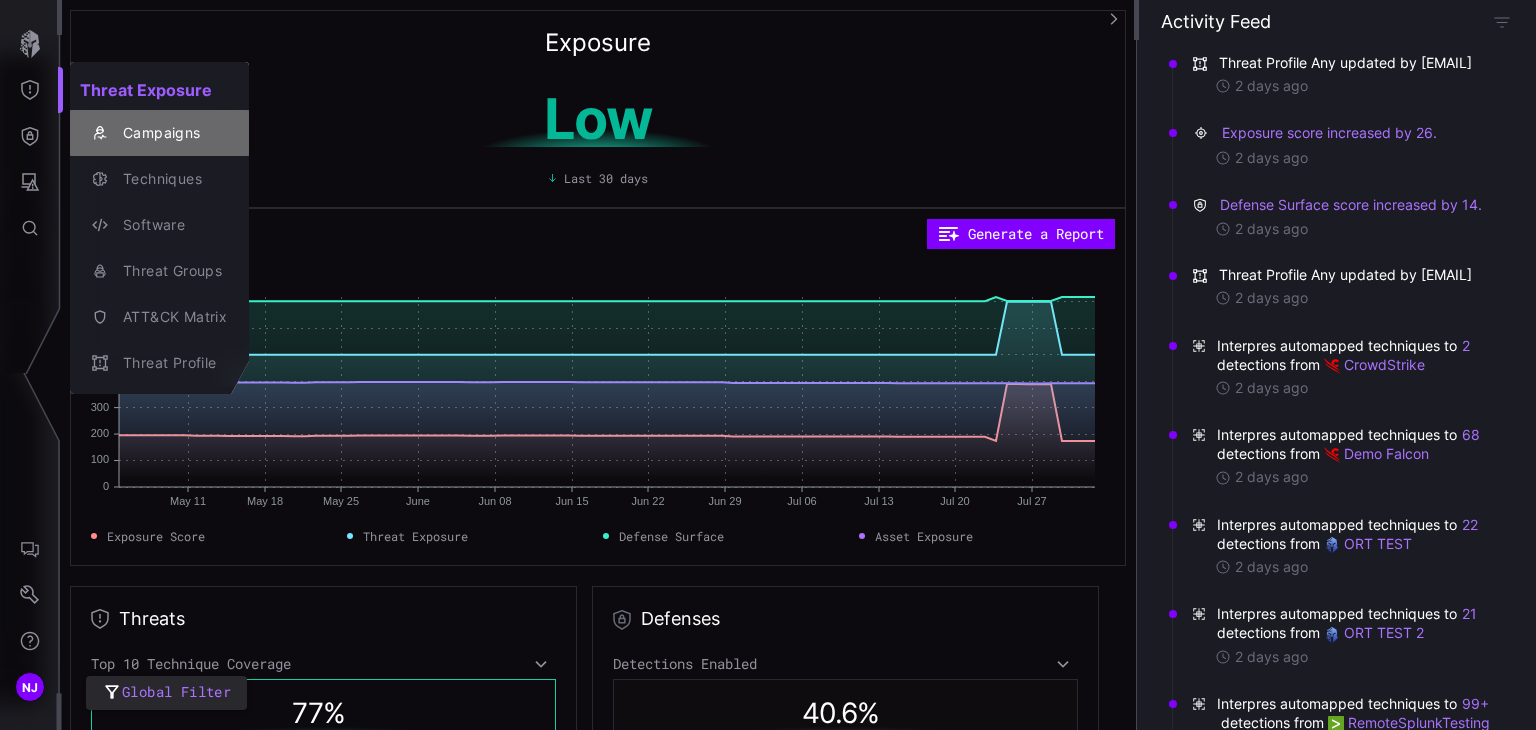 click on "Campaigns" at bounding box center [170, 133] 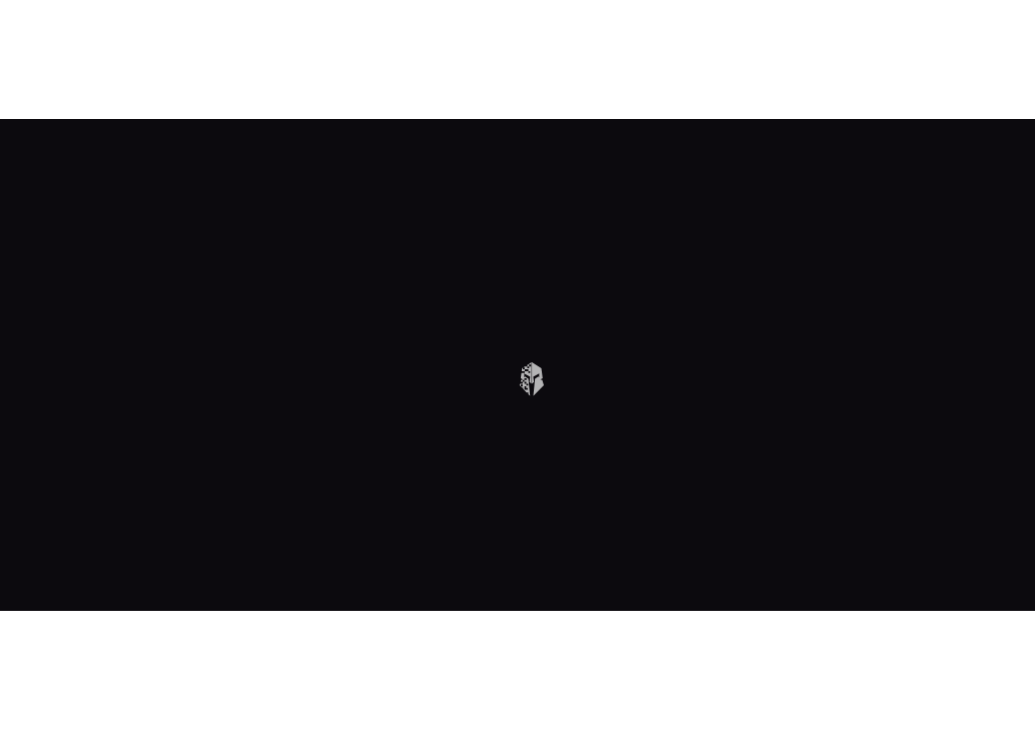 scroll, scrollTop: 0, scrollLeft: 0, axis: both 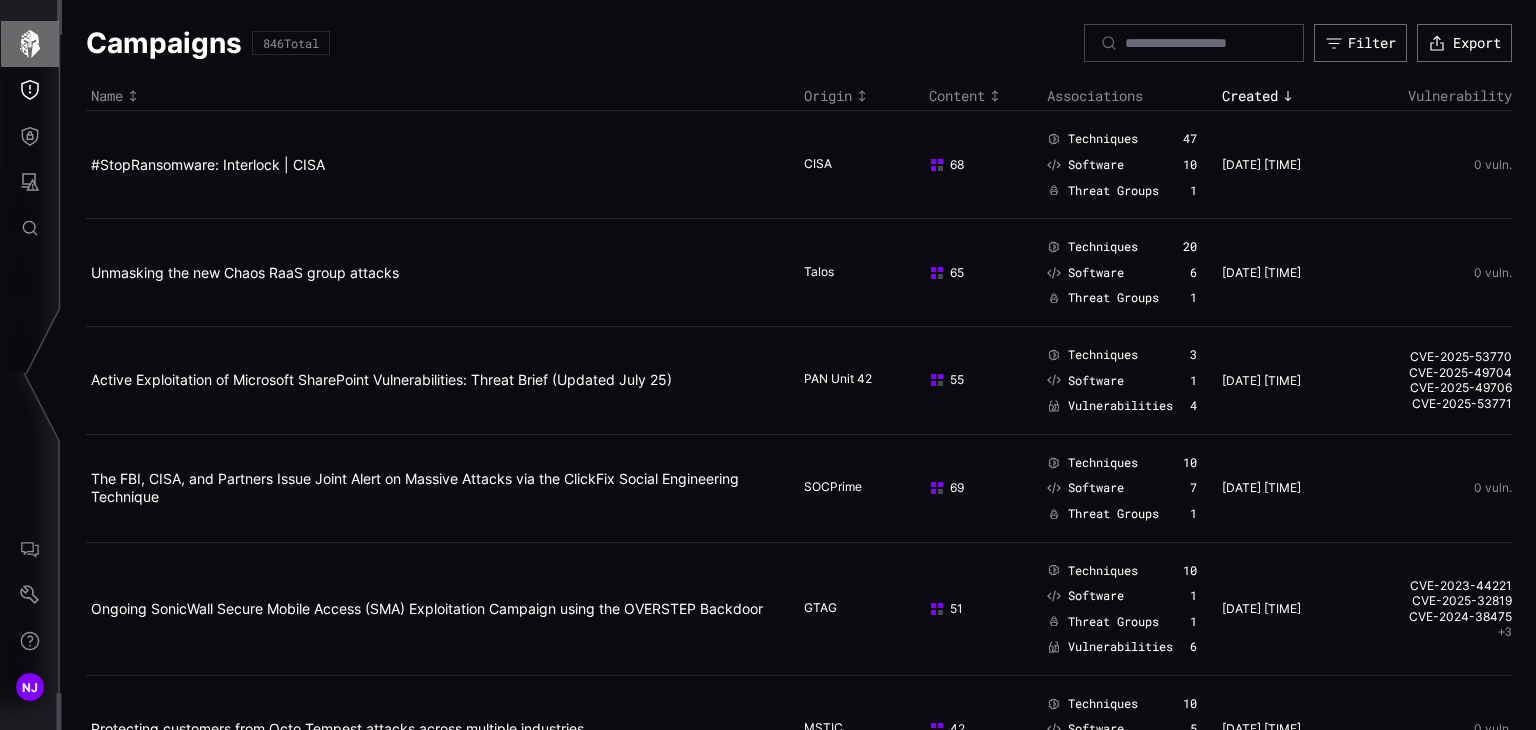 click 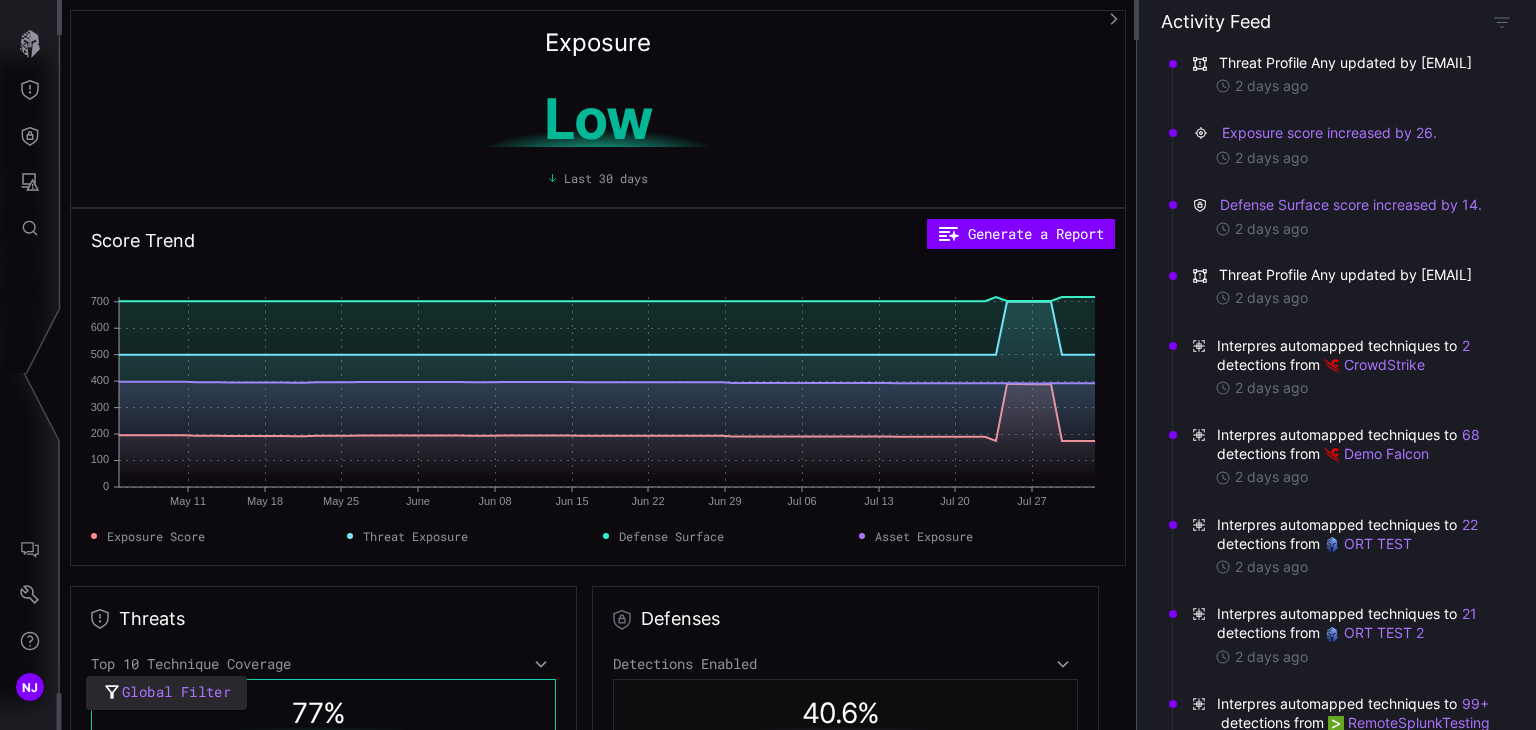 type 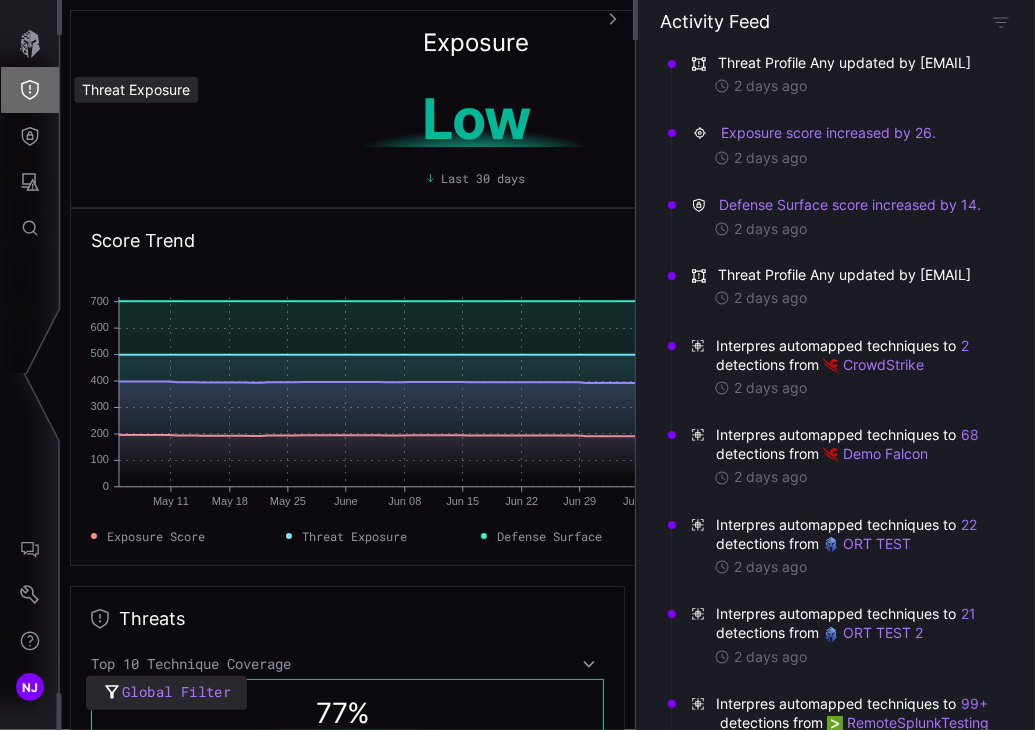 click 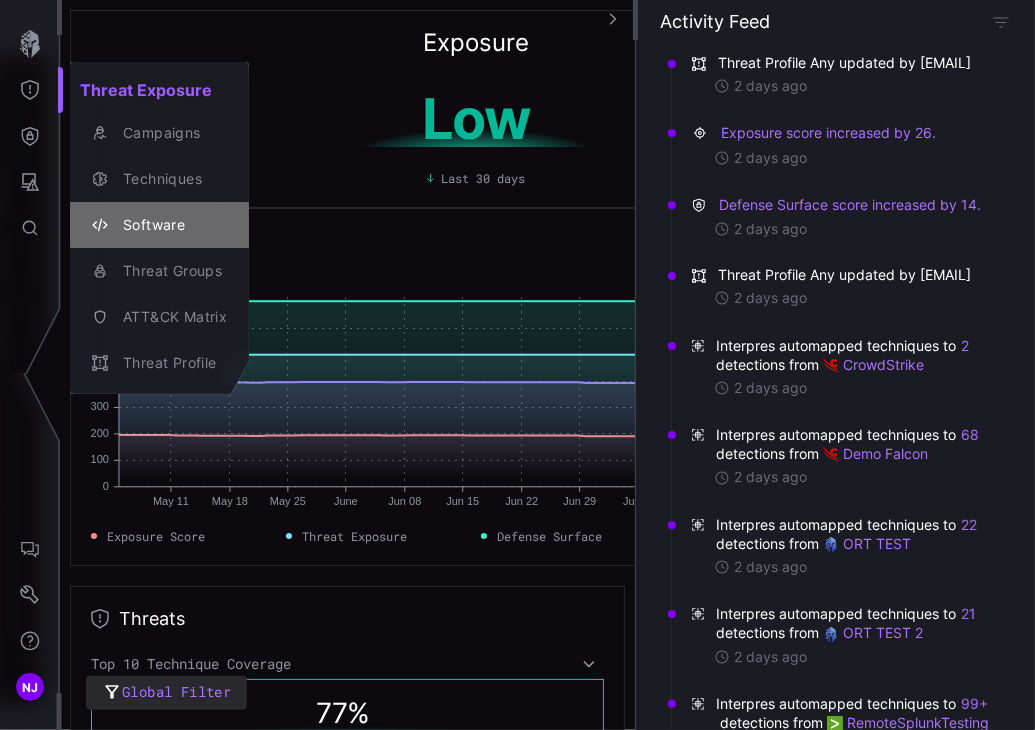 click on "Software" at bounding box center (170, 225) 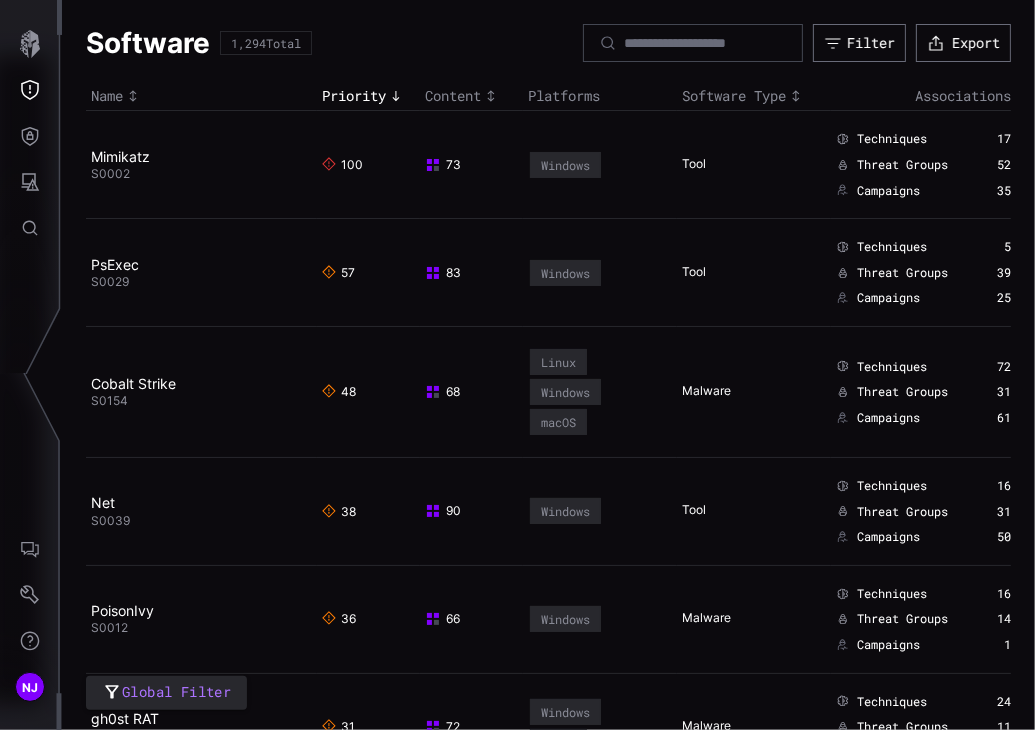 type 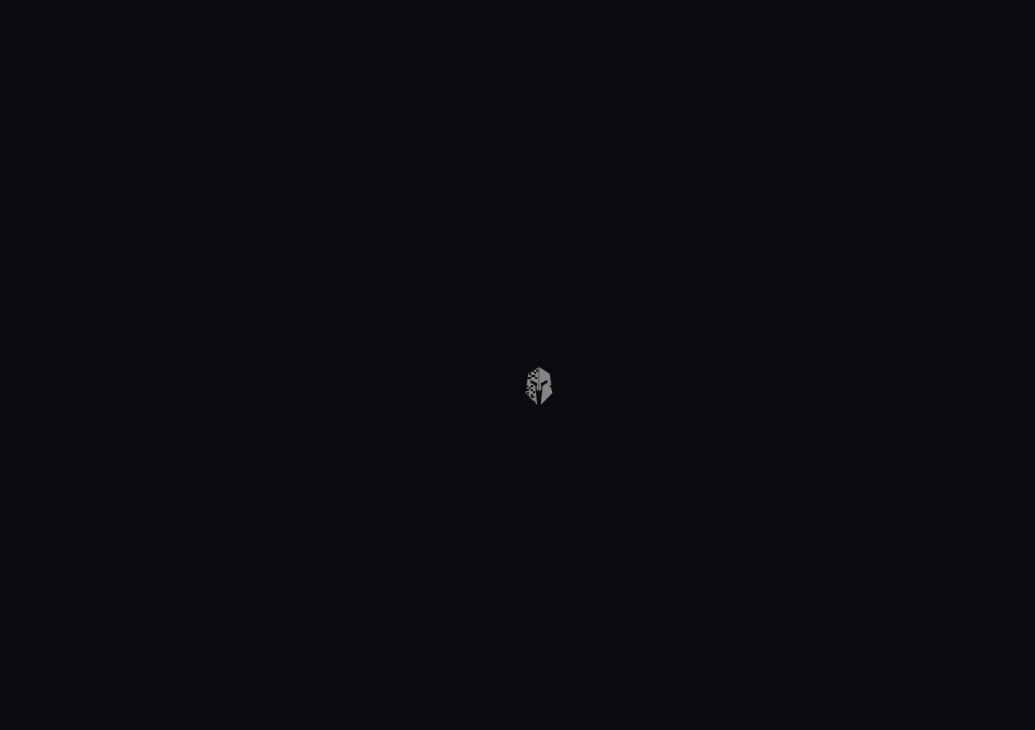 scroll, scrollTop: 0, scrollLeft: 0, axis: both 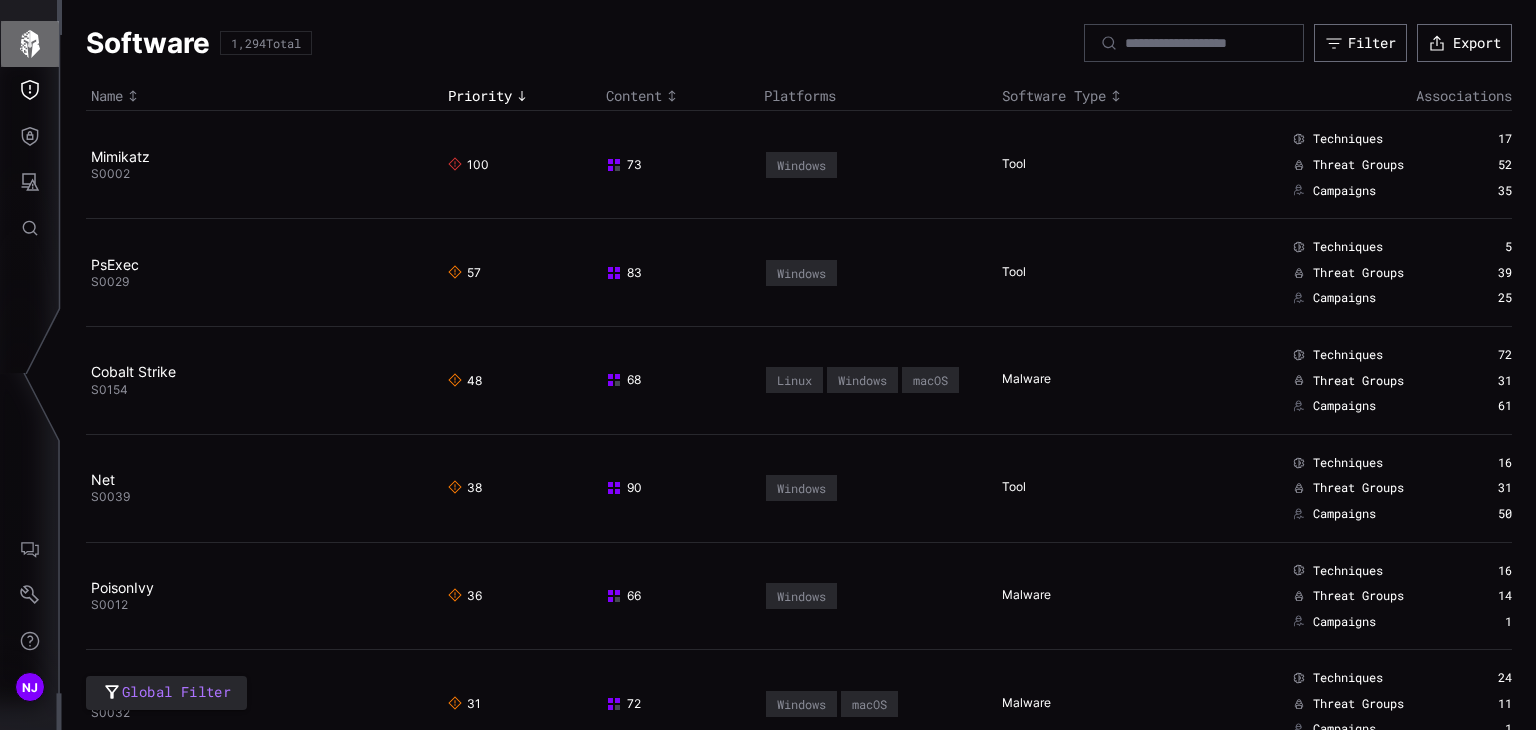click 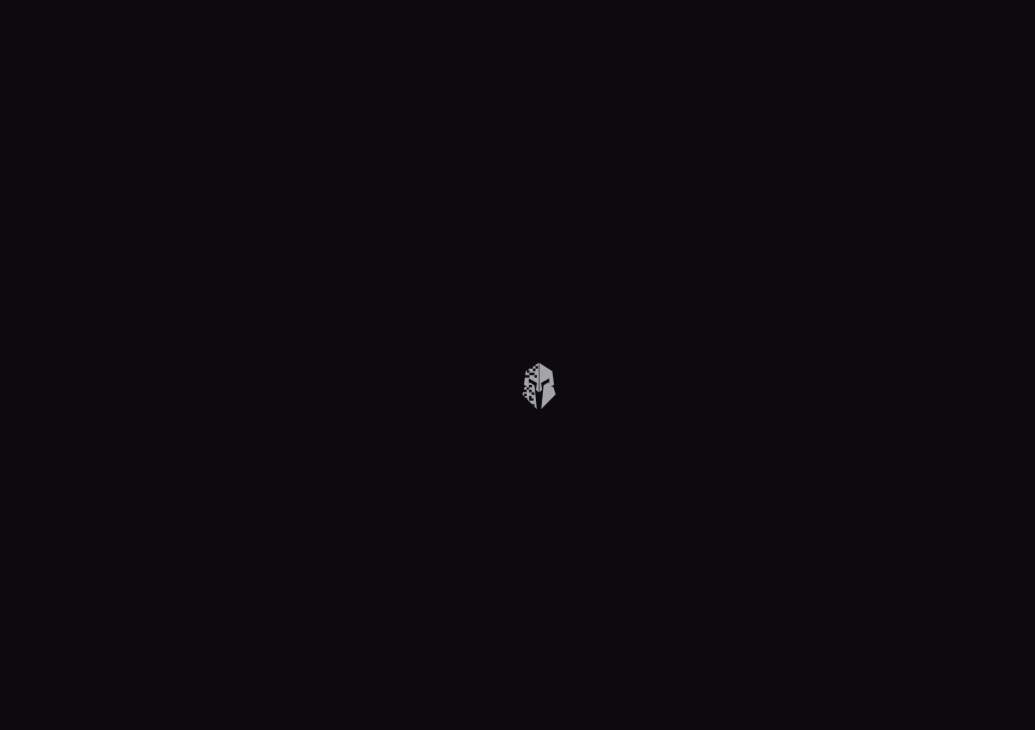 scroll, scrollTop: 0, scrollLeft: 0, axis: both 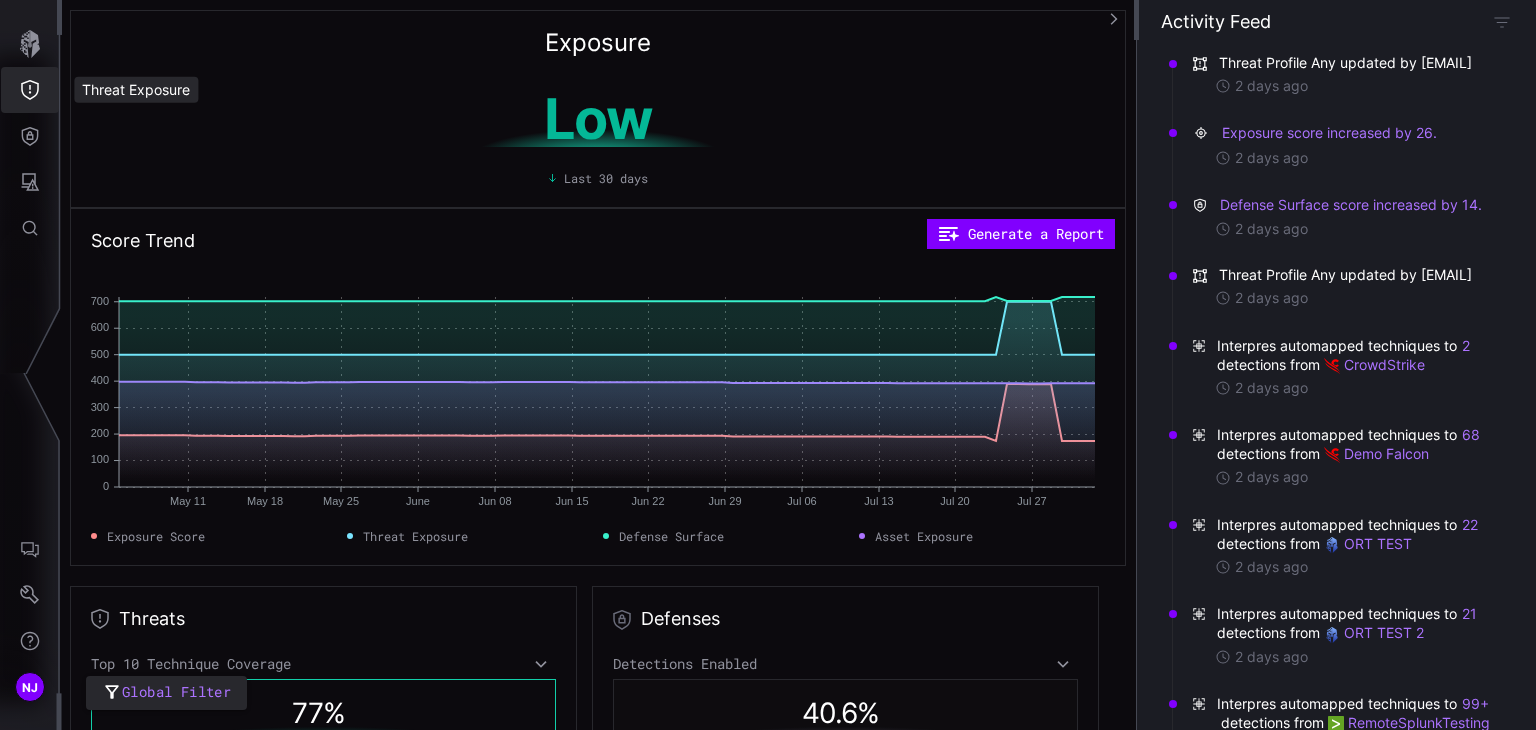 click 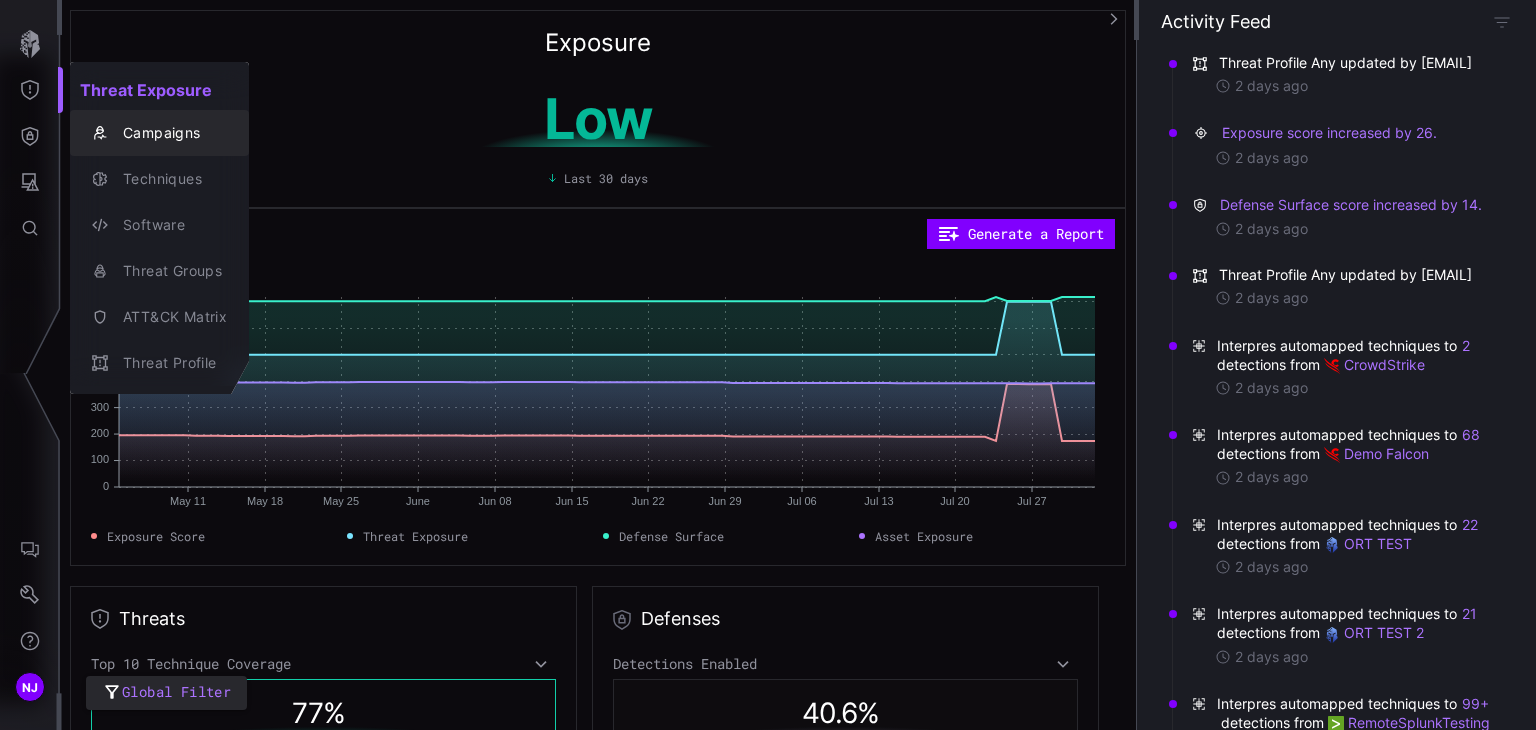 click on "Campaigns" at bounding box center (170, 133) 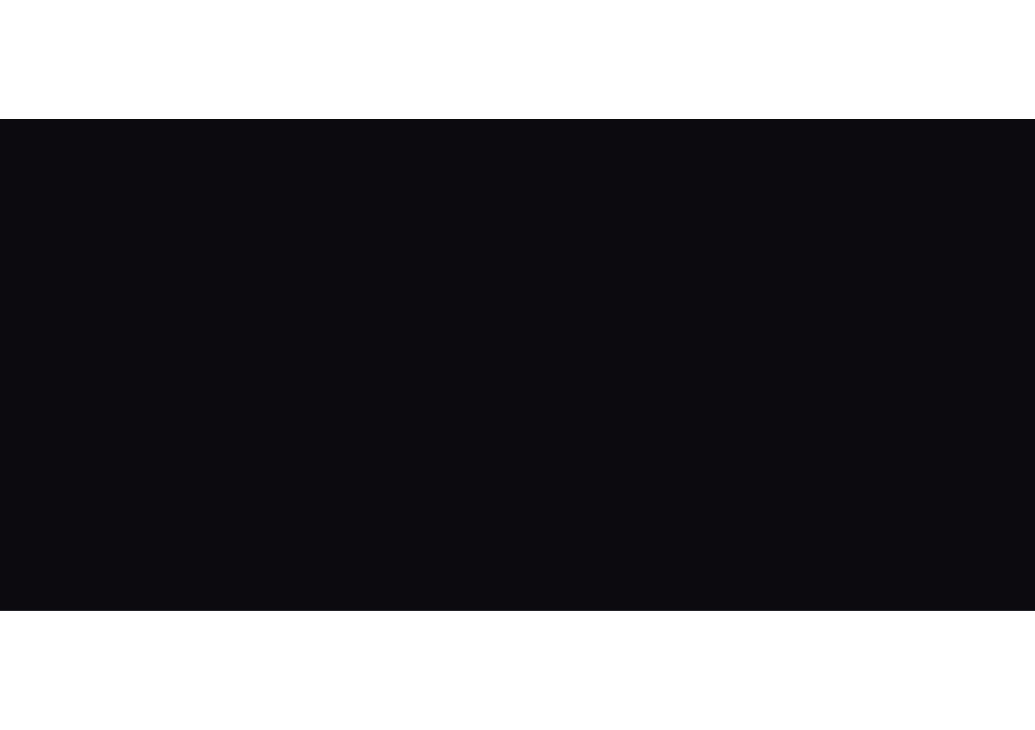 scroll, scrollTop: 0, scrollLeft: 0, axis: both 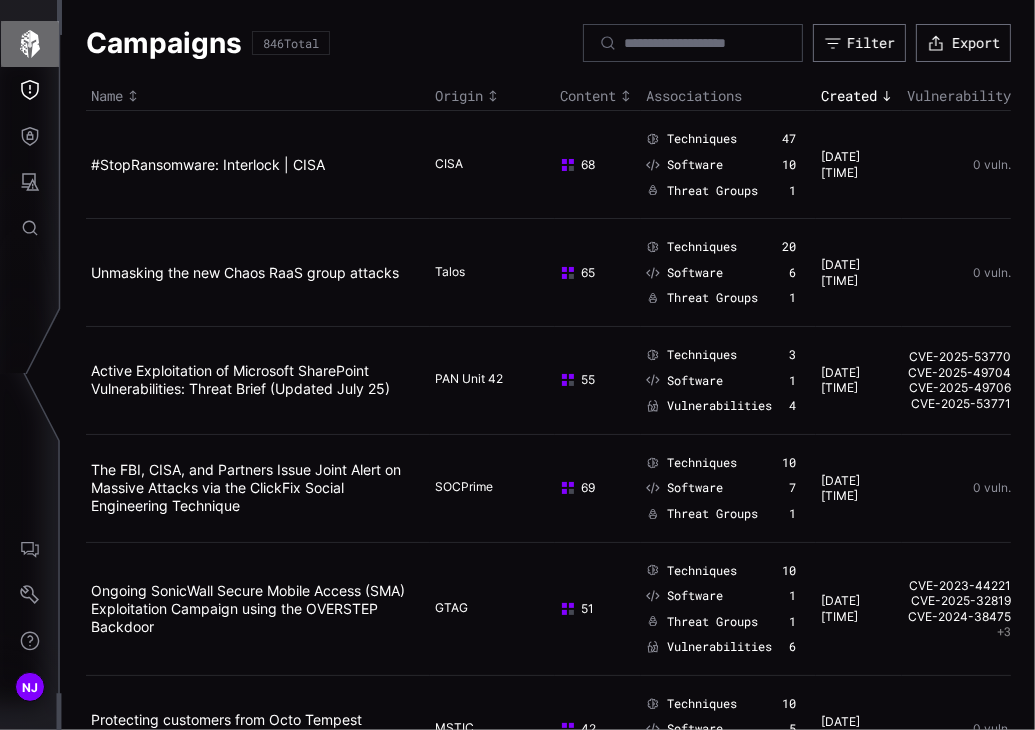 click at bounding box center [30, 44] 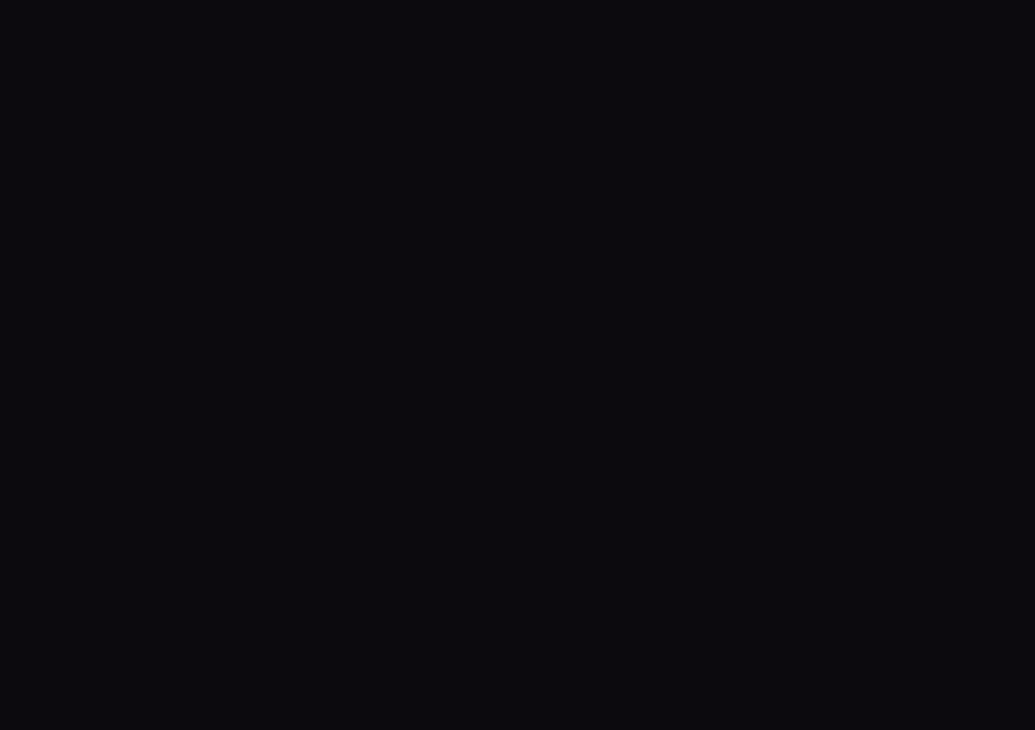 scroll, scrollTop: 0, scrollLeft: 0, axis: both 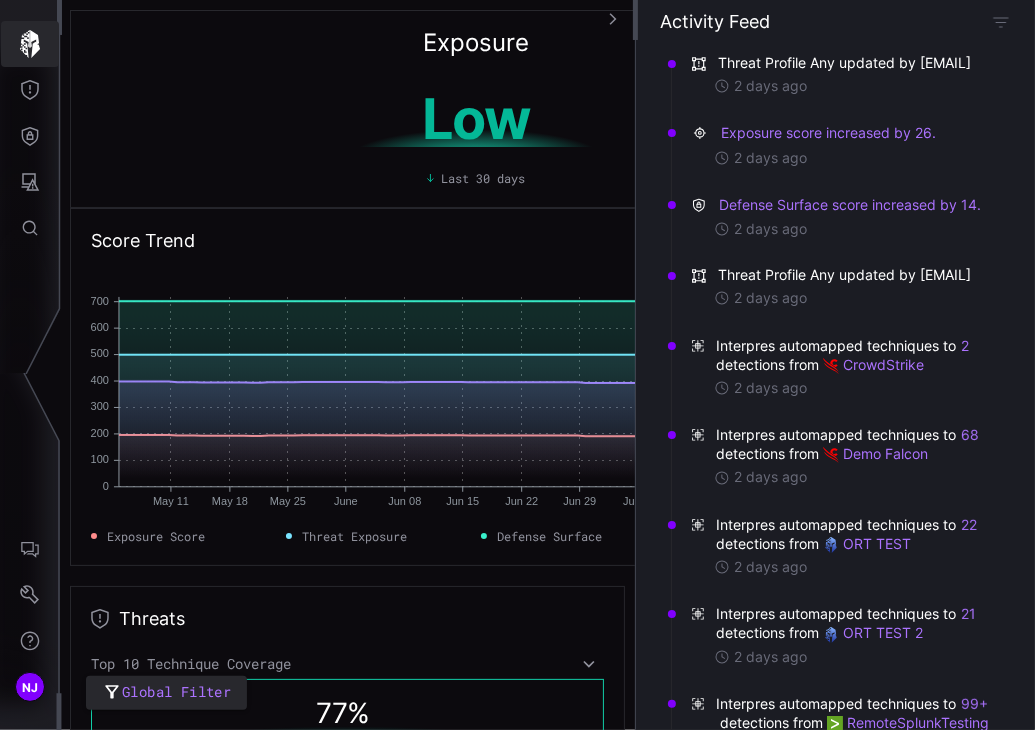 click 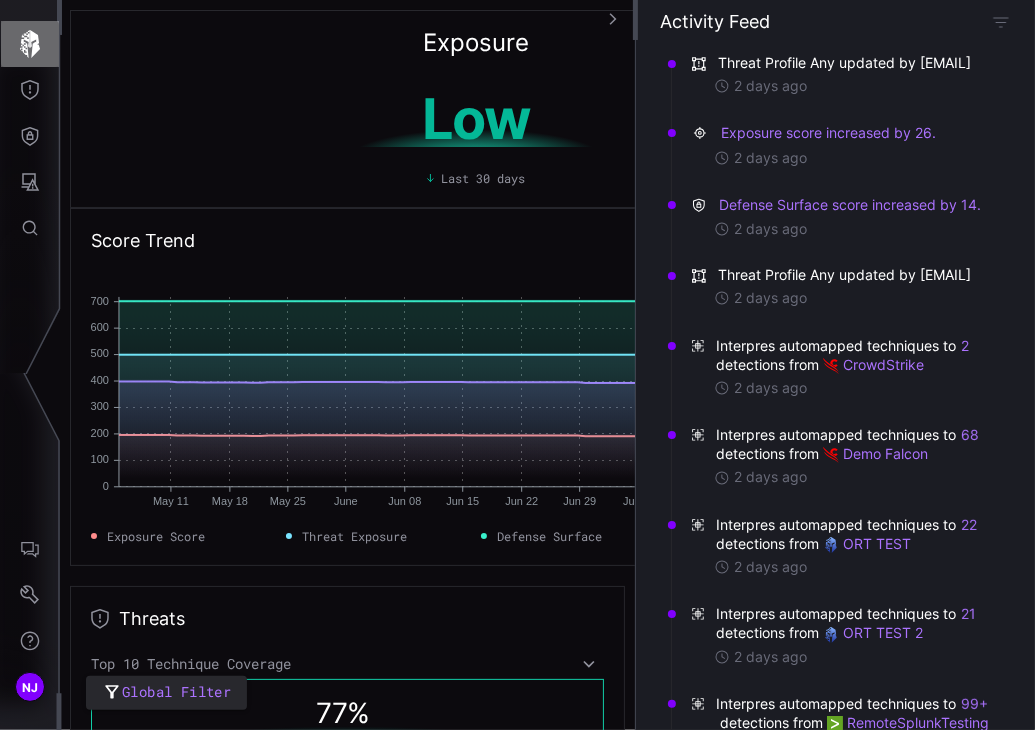 click 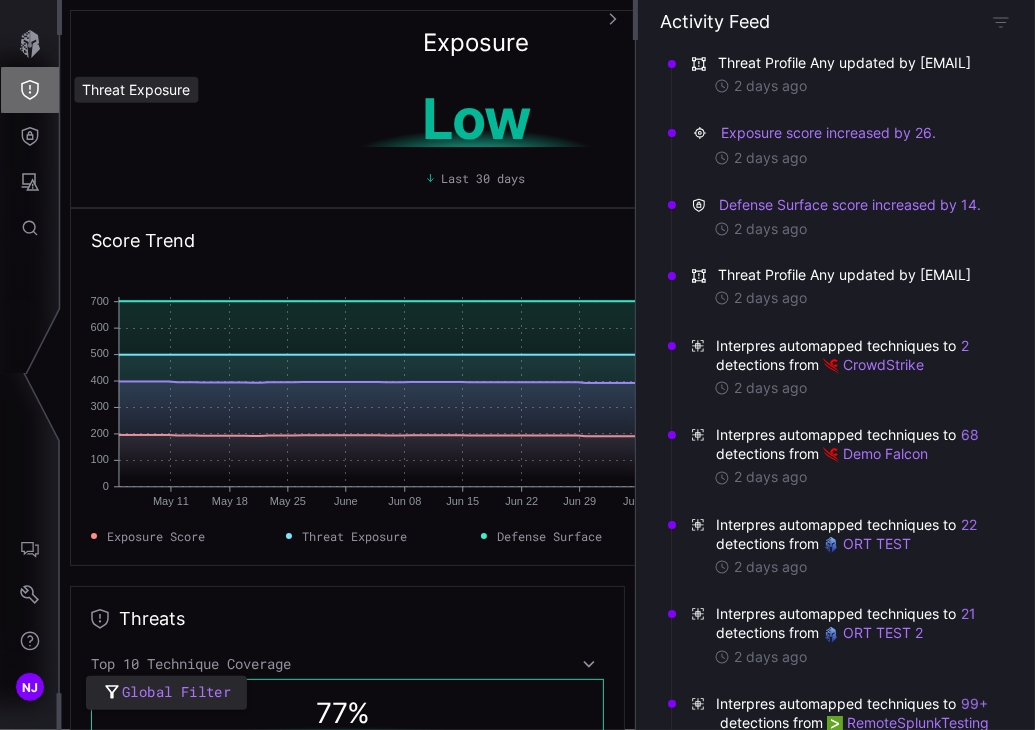 click 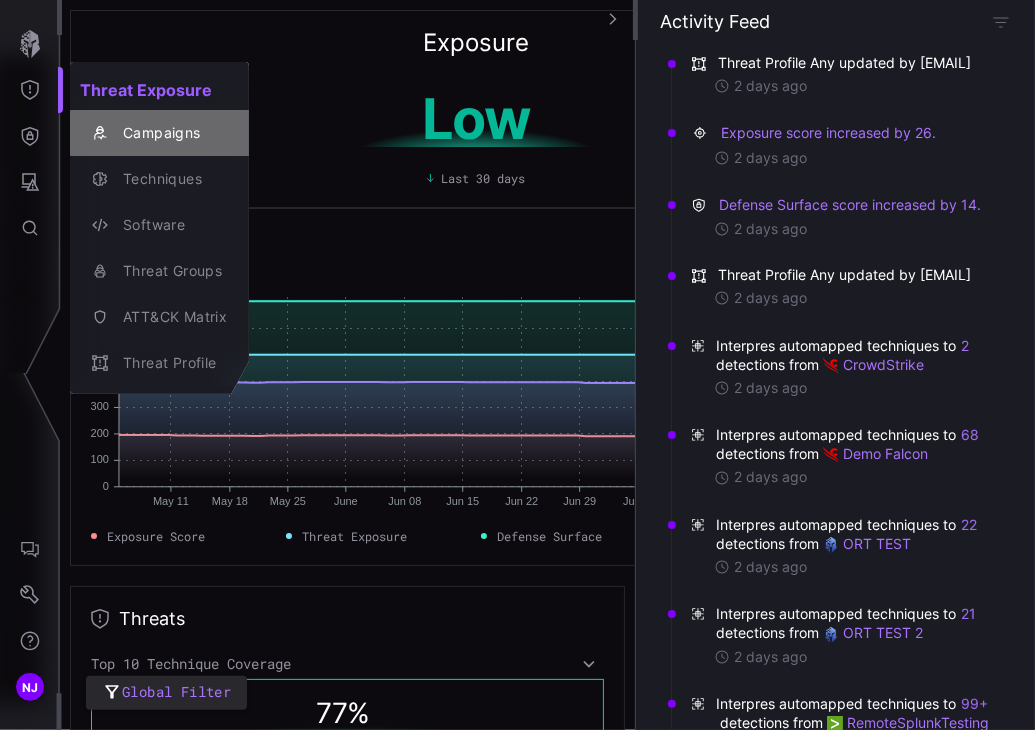 click on "Campaigns" at bounding box center [170, 133] 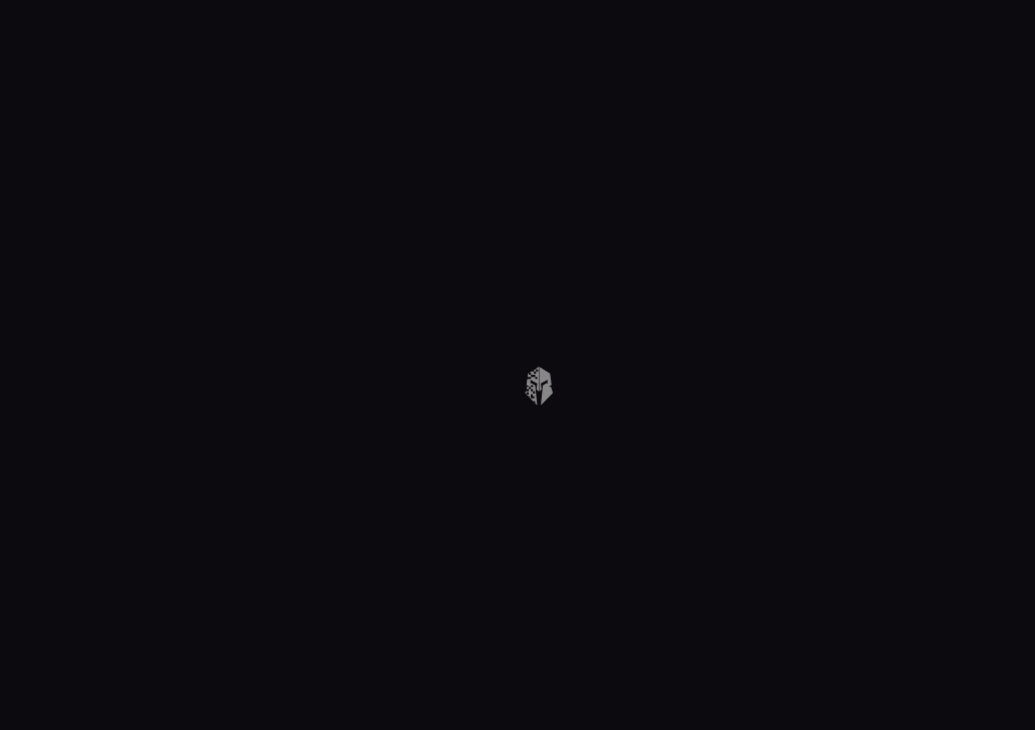 scroll, scrollTop: 0, scrollLeft: 0, axis: both 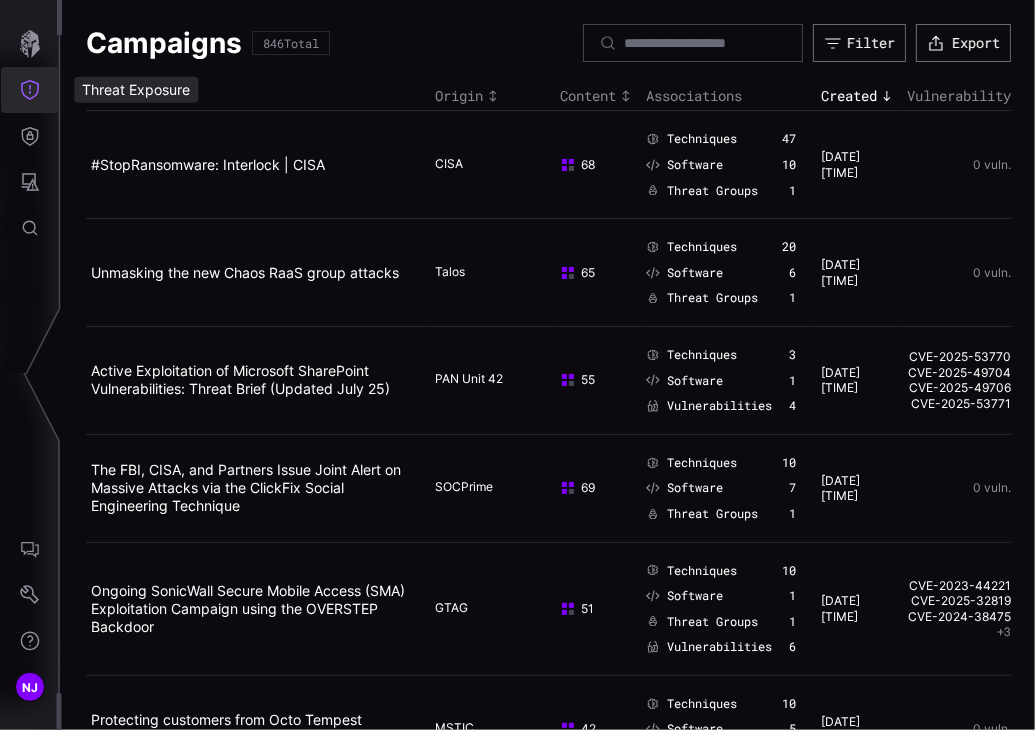 click 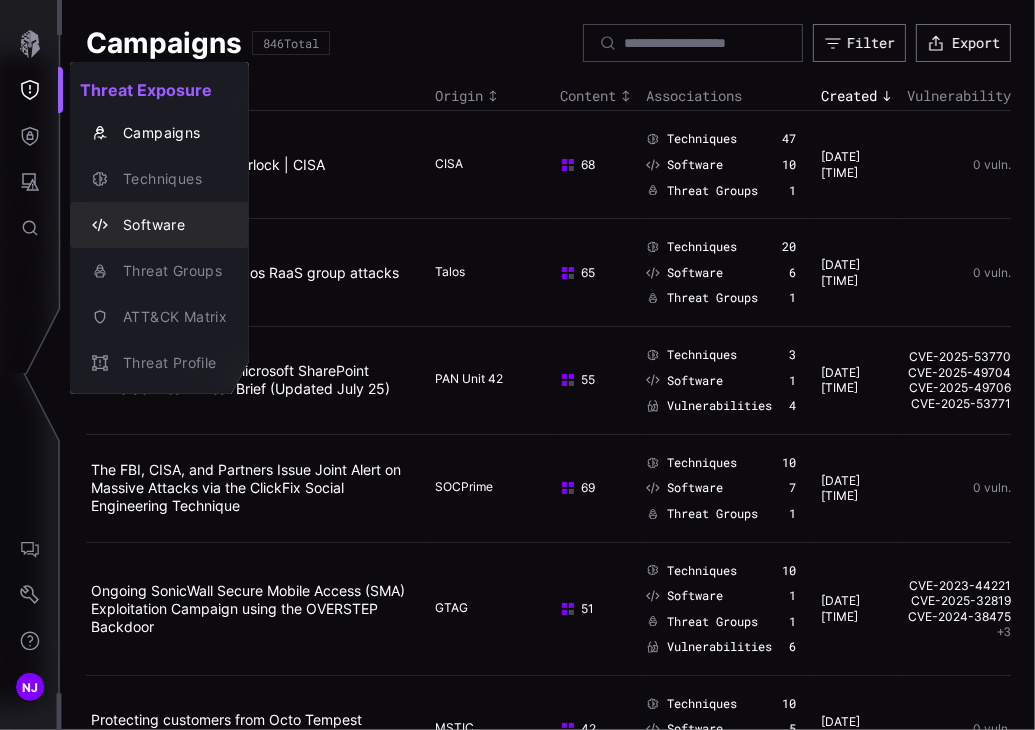 click on "Software" at bounding box center [170, 225] 